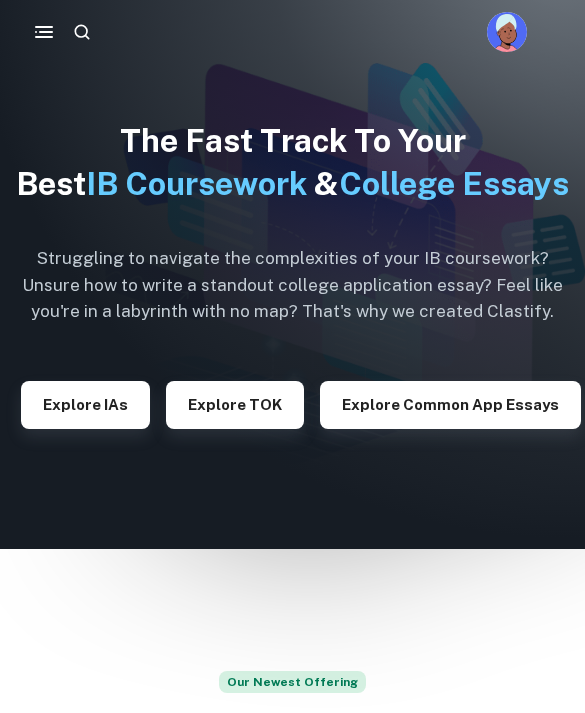 scroll, scrollTop: 0, scrollLeft: 0, axis: both 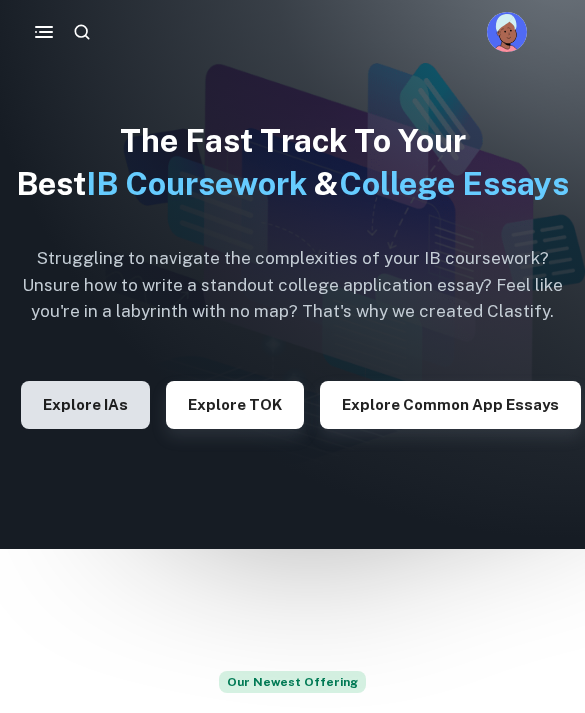 click on "Explore IAs" at bounding box center (85, 405) 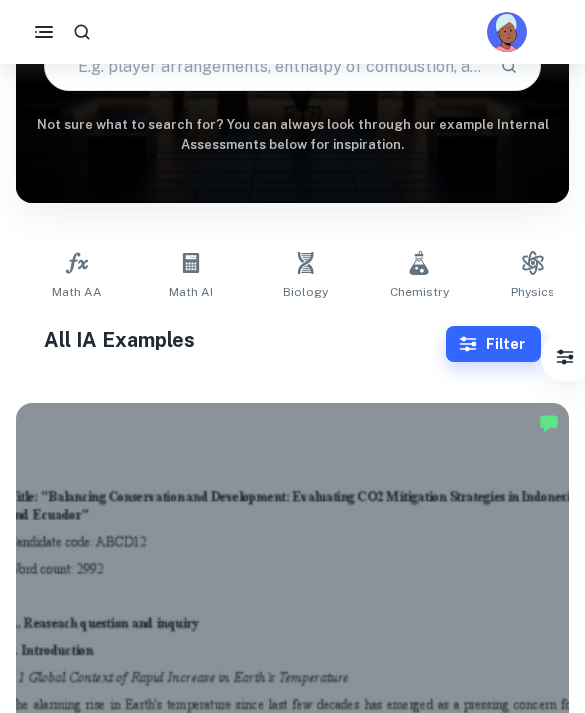 scroll, scrollTop: 225, scrollLeft: 0, axis: vertical 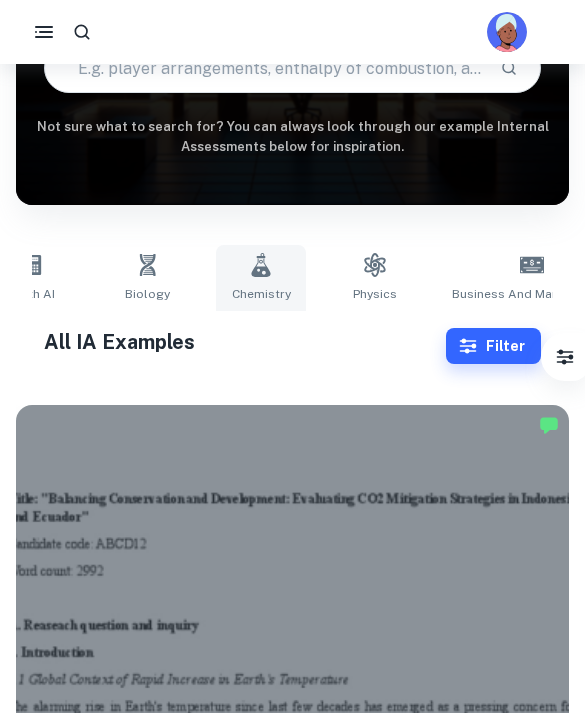 click on "Chemistry" at bounding box center (261, 278) 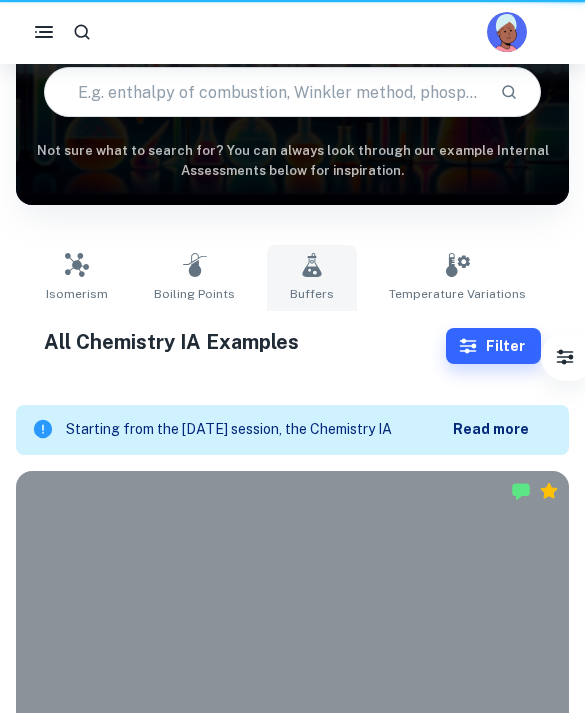 scroll, scrollTop: 0, scrollLeft: 0, axis: both 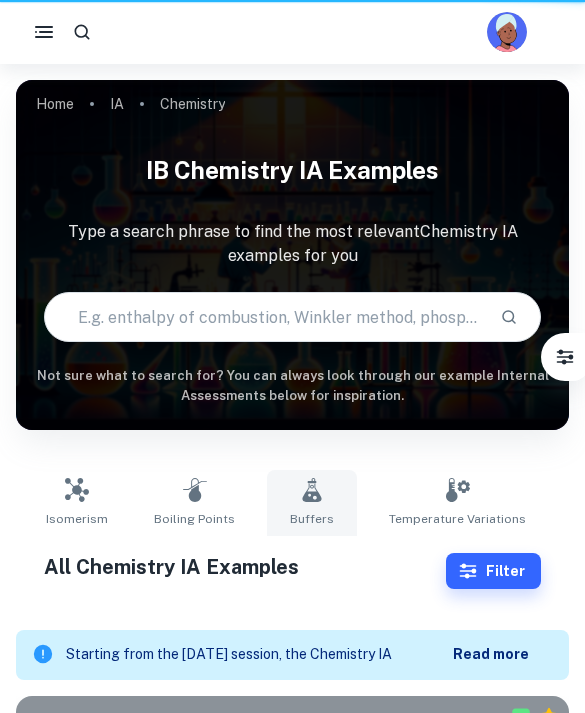 click on "Buffers" at bounding box center [312, 503] 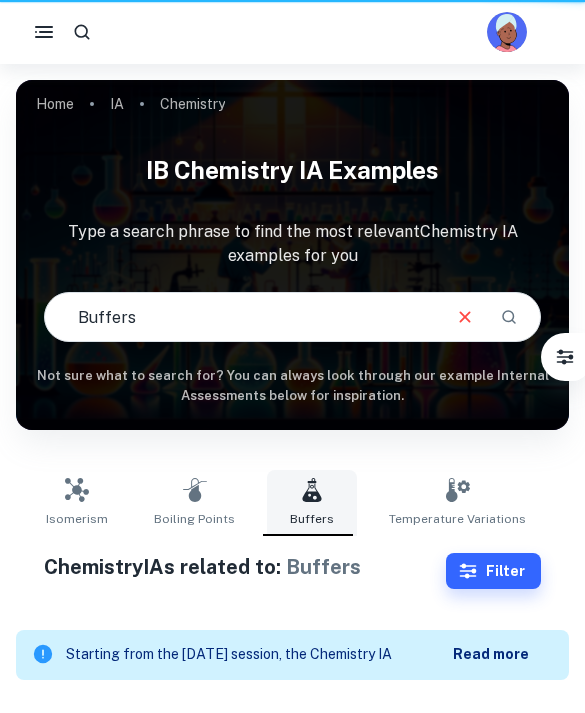 type on "Buffers" 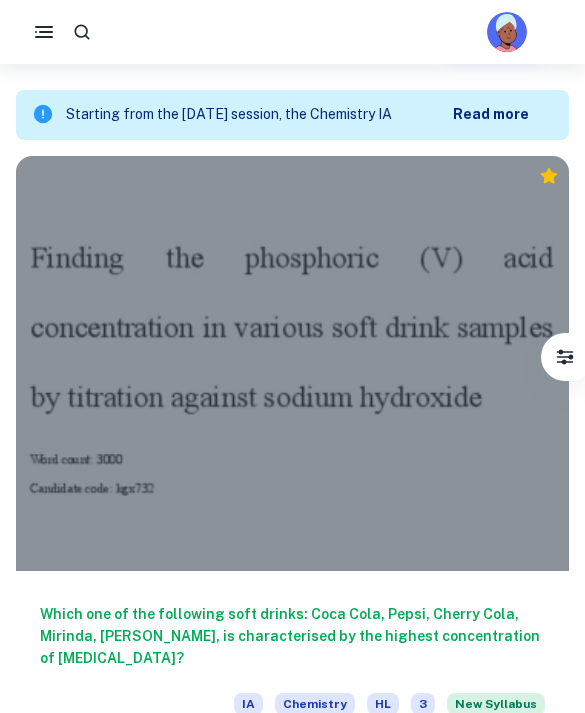 scroll, scrollTop: 539, scrollLeft: 0, axis: vertical 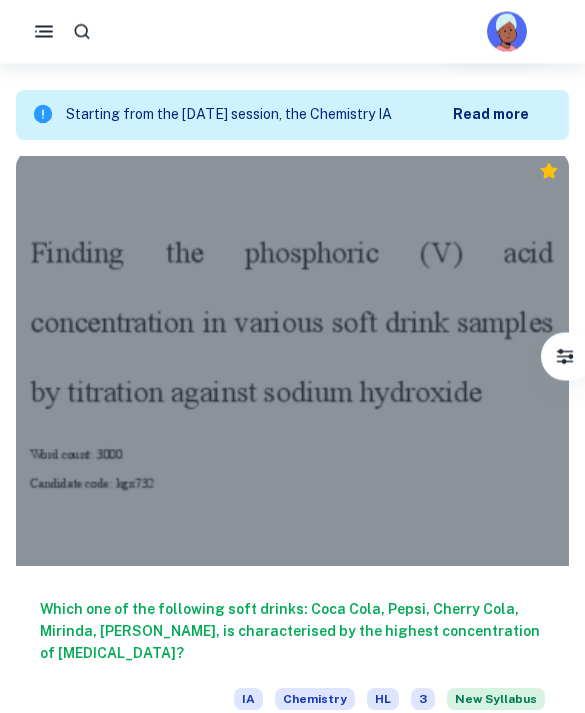 click on "Which one of the following soft drinks: Coca Cola, Pepsi, Cherry Cola, Mirinda, Dr Pepper, is characterised by the highest concentration of phosphoric acid?" at bounding box center [292, 632] 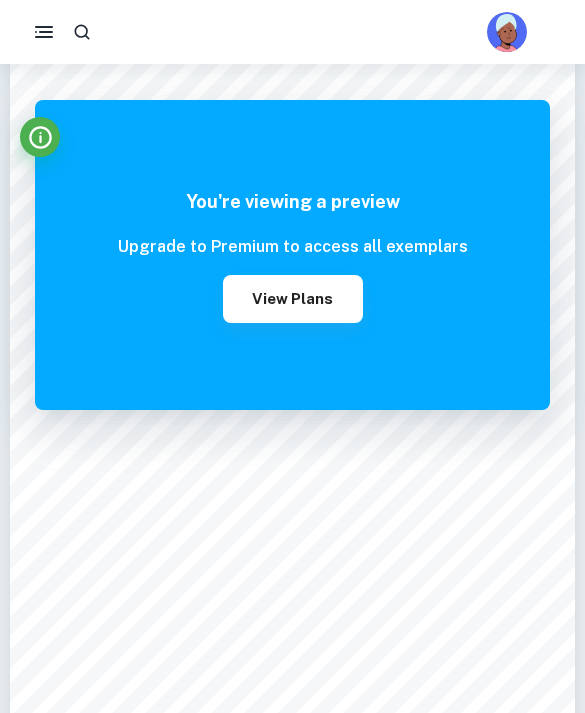 scroll, scrollTop: 0, scrollLeft: 0, axis: both 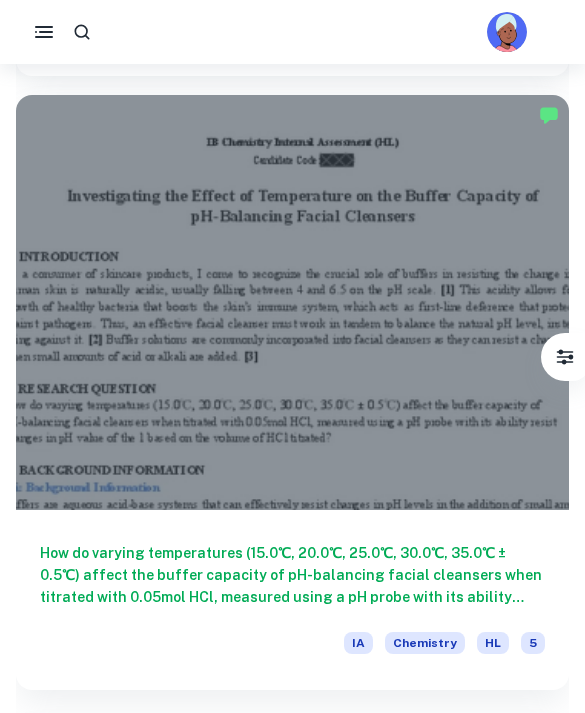 click at bounding box center [292, 302] 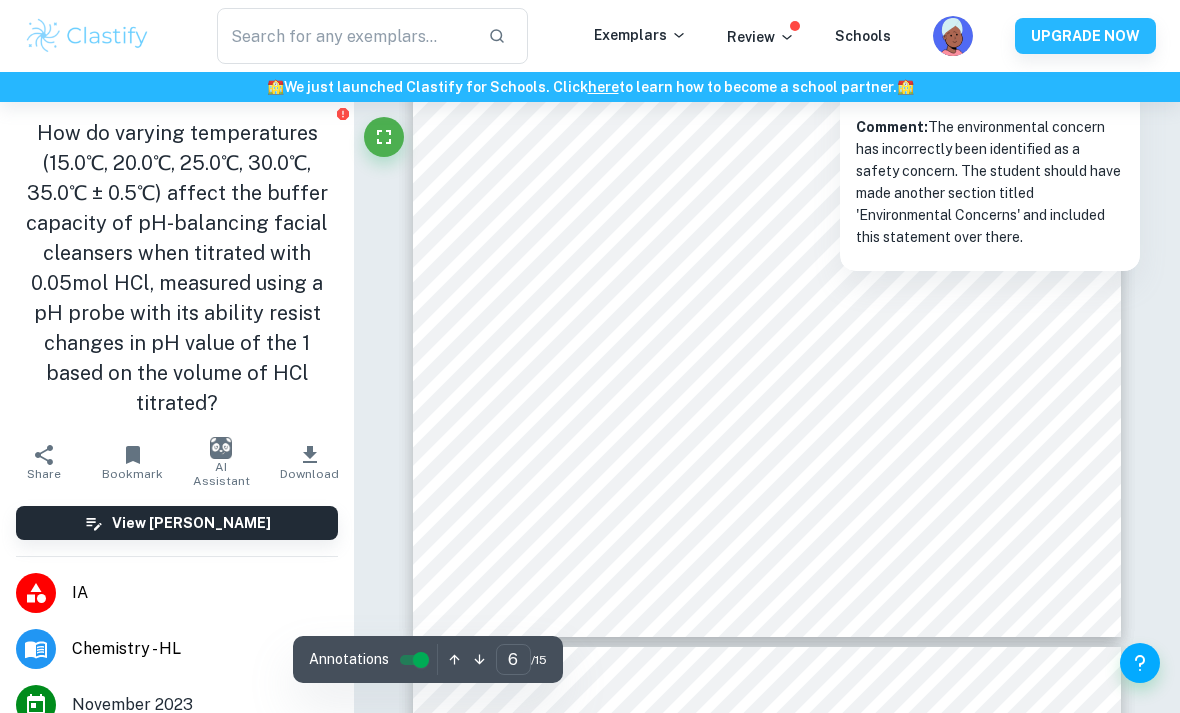 scroll, scrollTop: 5246, scrollLeft: 0, axis: vertical 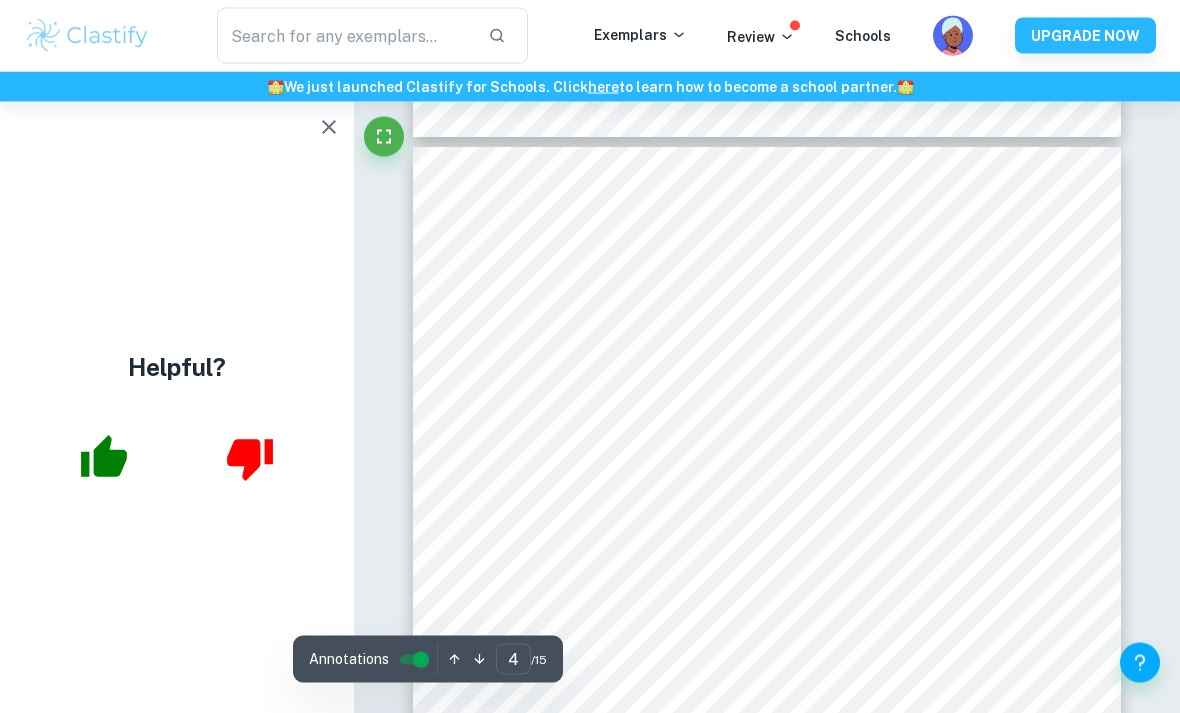 type on "3" 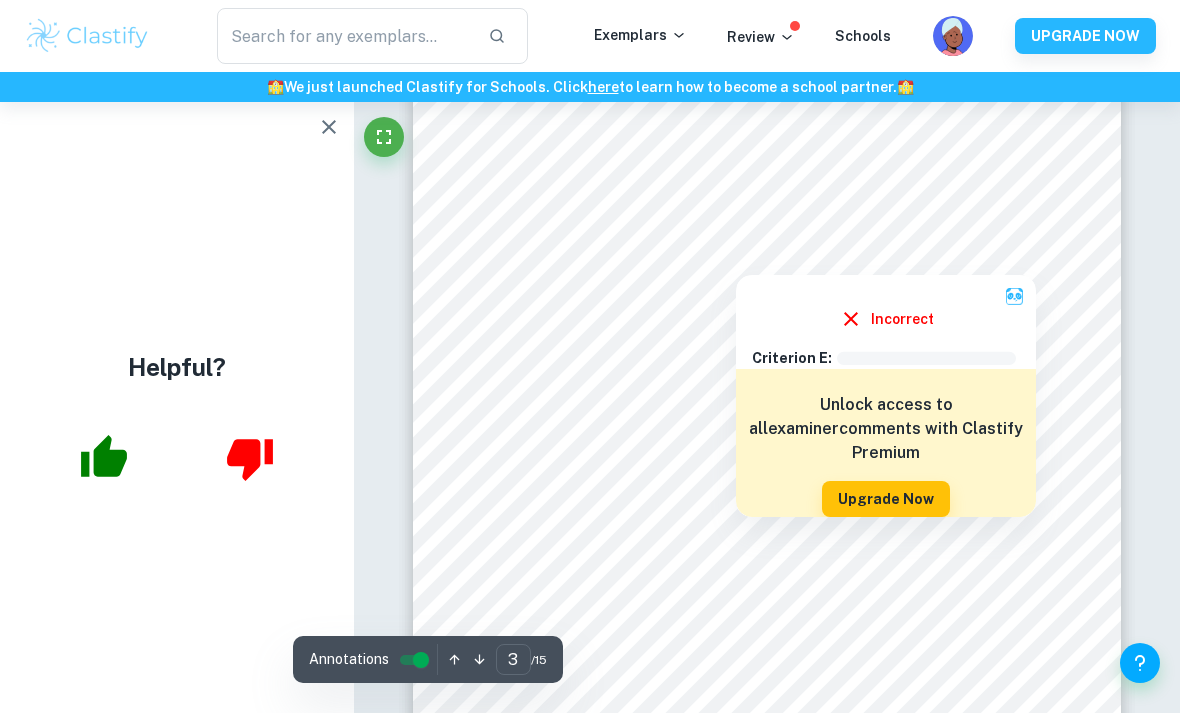 scroll, scrollTop: 2381, scrollLeft: 0, axis: vertical 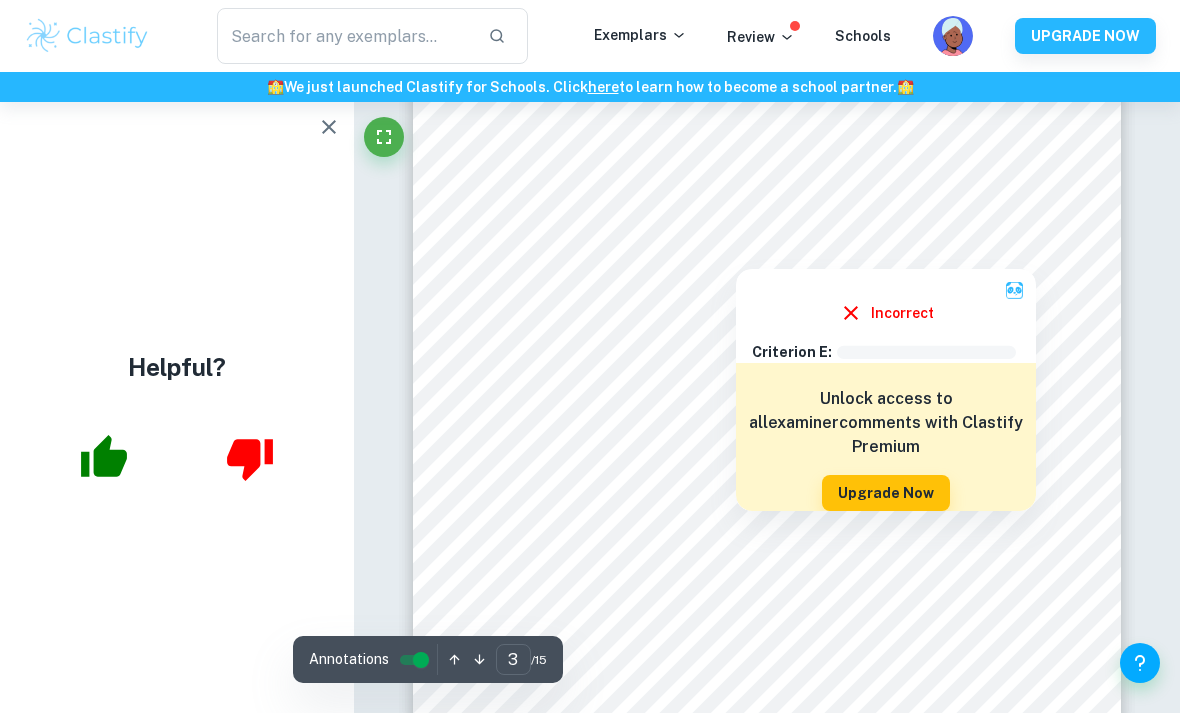 click at bounding box center (753, 164) 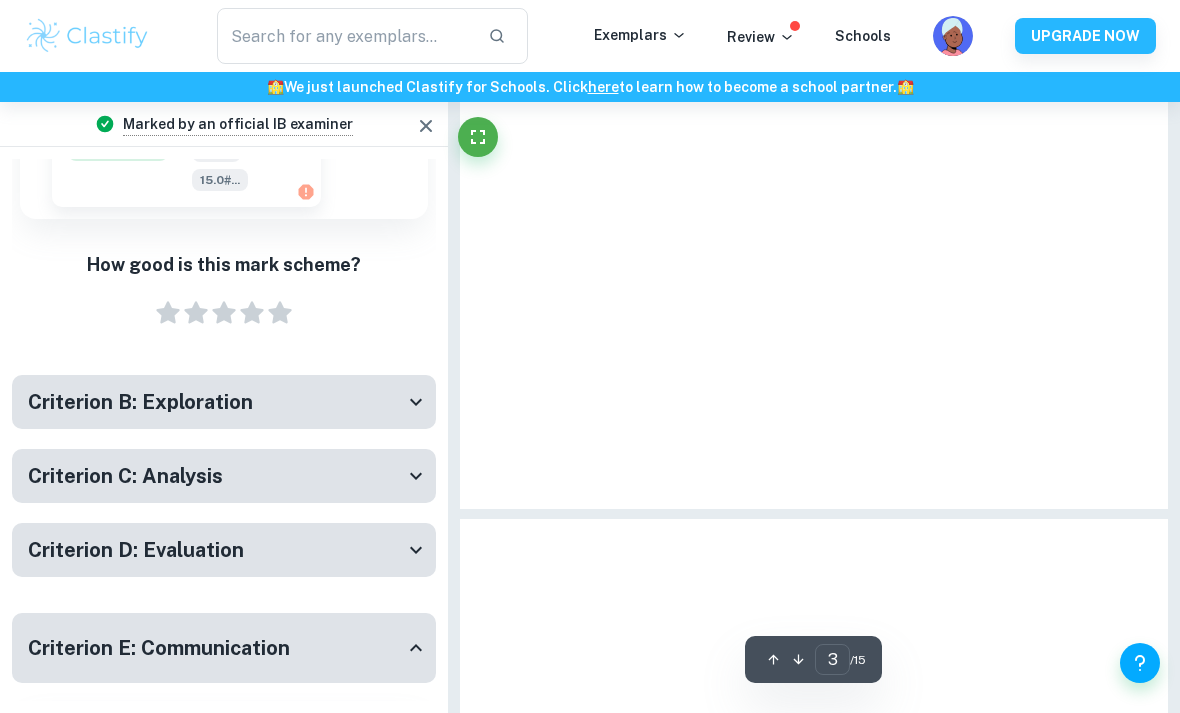 scroll, scrollTop: 1851, scrollLeft: 0, axis: vertical 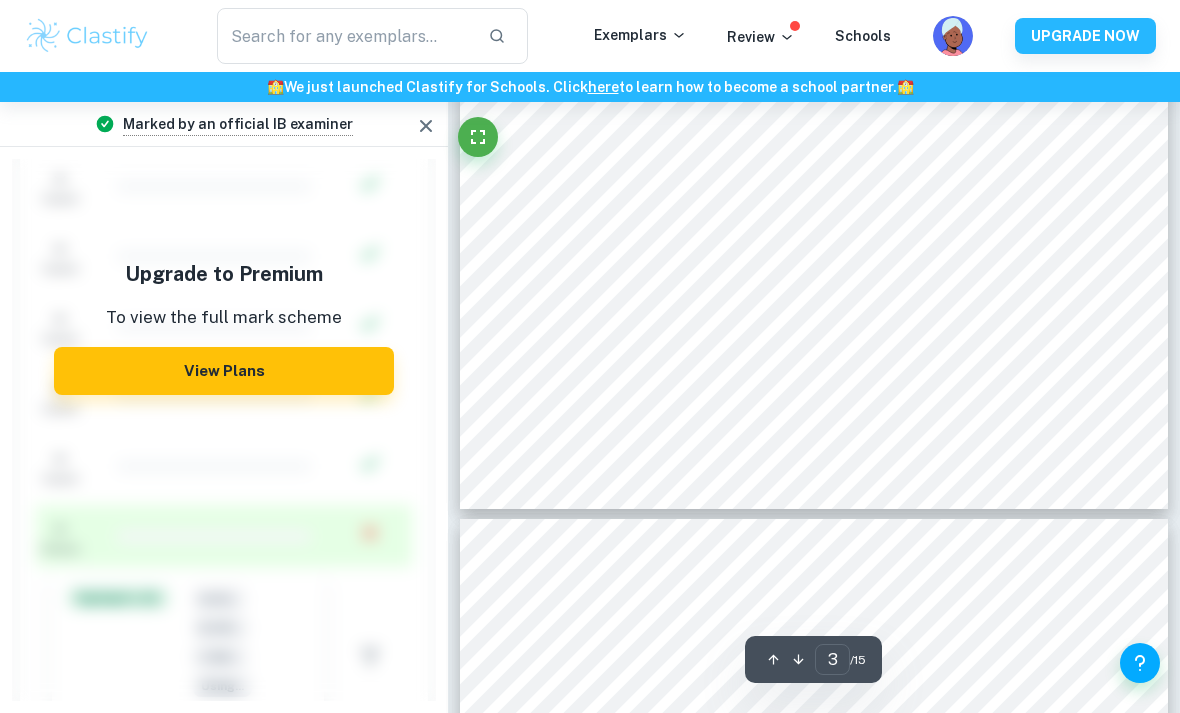 click at bounding box center (426, 126) 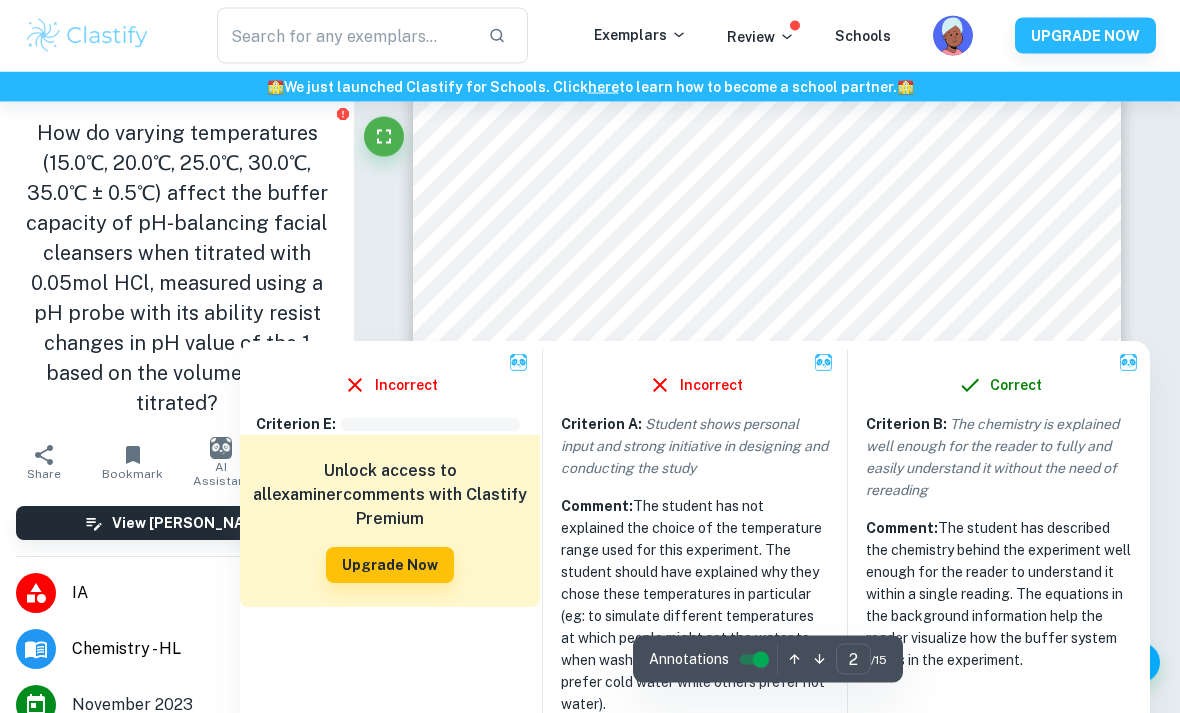scroll, scrollTop: 1161, scrollLeft: 0, axis: vertical 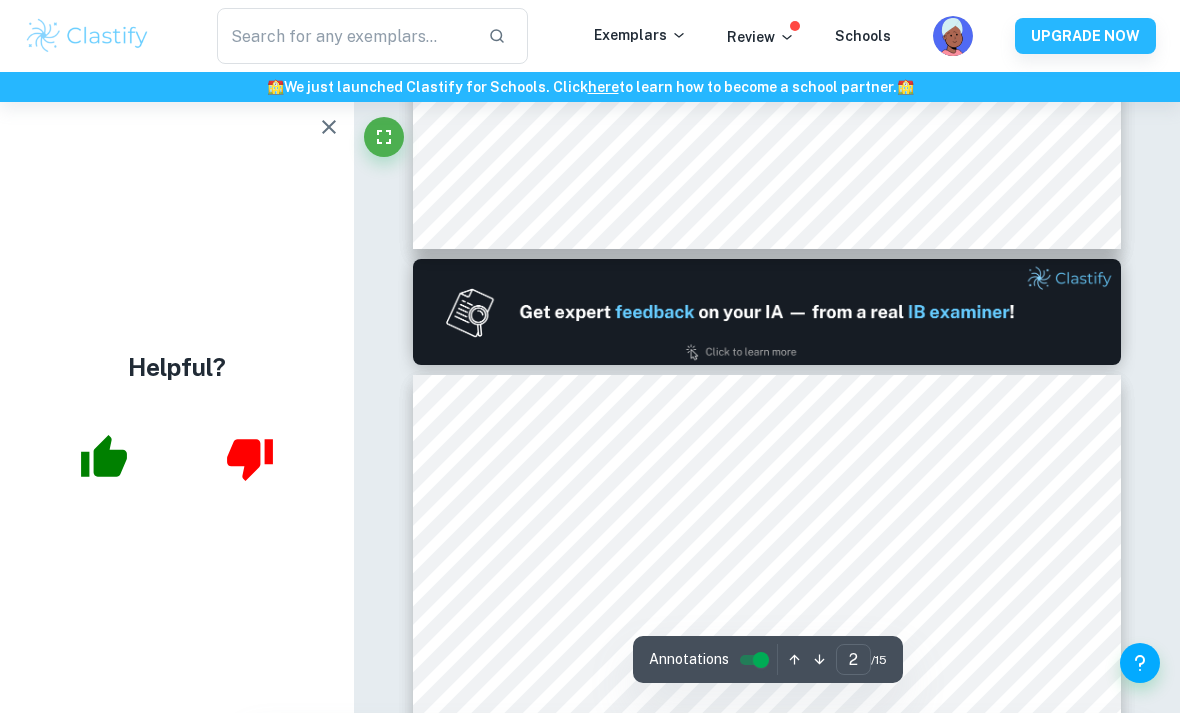 type on "1" 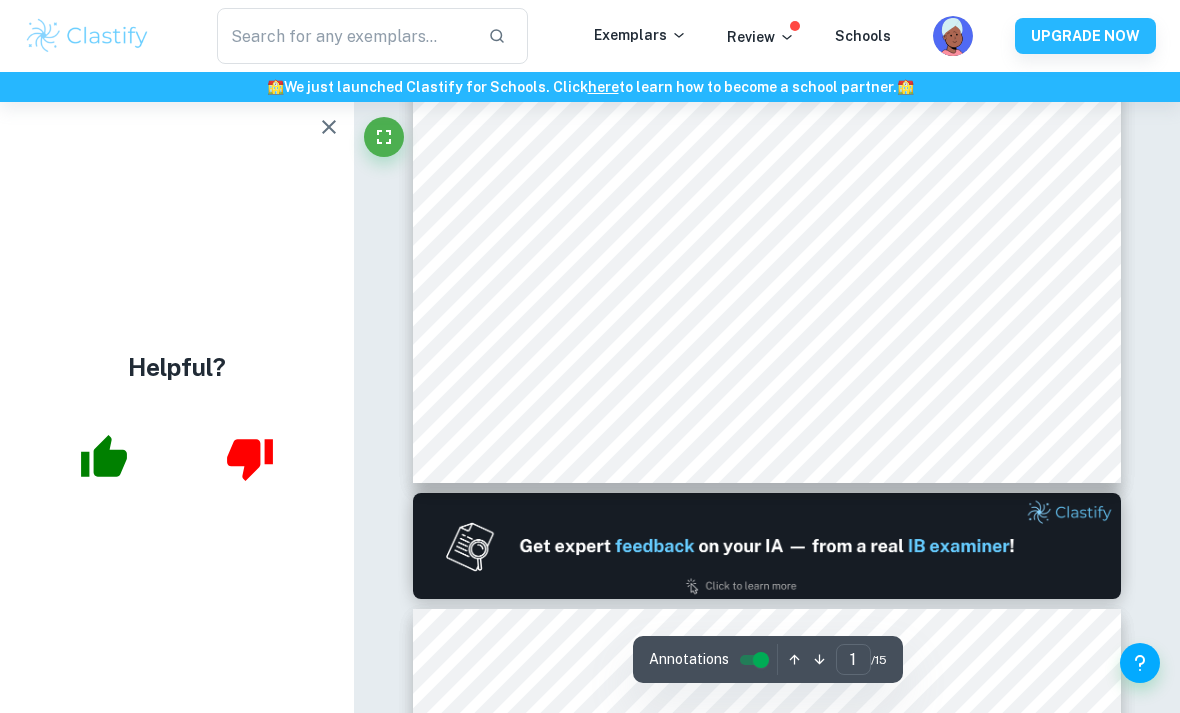 scroll, scrollTop: 526, scrollLeft: 0, axis: vertical 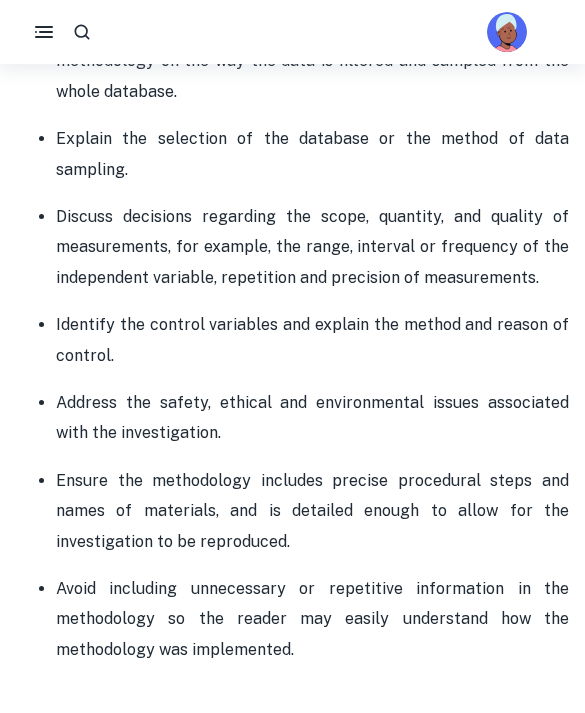 click on "Ensure the methodology includes precise procedural steps and names of materials, and is detailed enough to allow for the investigation to be reproduced." at bounding box center [312, 511] 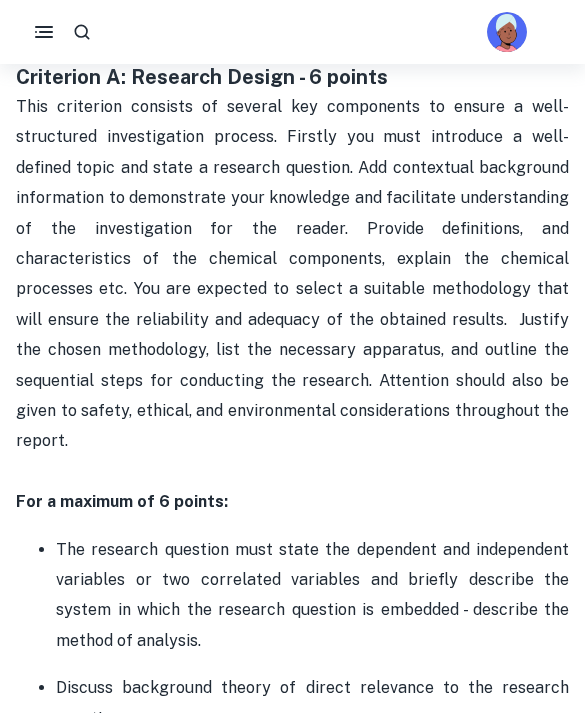 scroll, scrollTop: 1146, scrollLeft: 0, axis: vertical 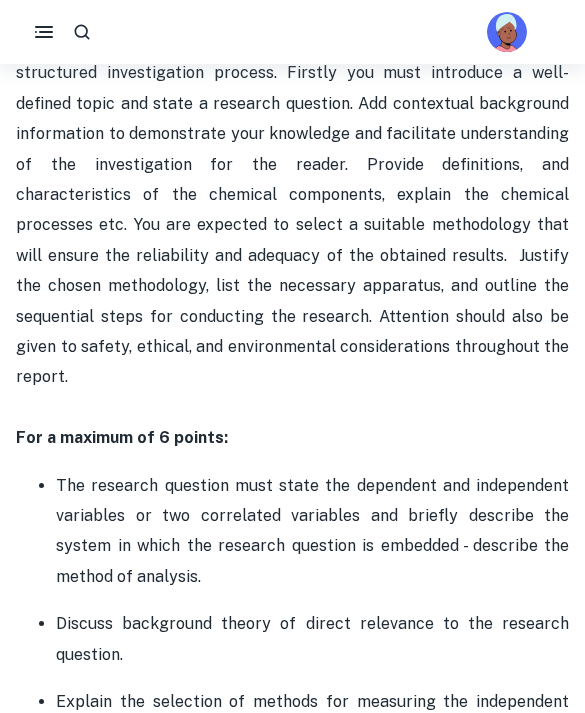 click on "The research question must state the dependent and independent variables or two correlated variables and briefly describe the system in which the research question is embedded - describe the method of analysis." at bounding box center [312, 532] 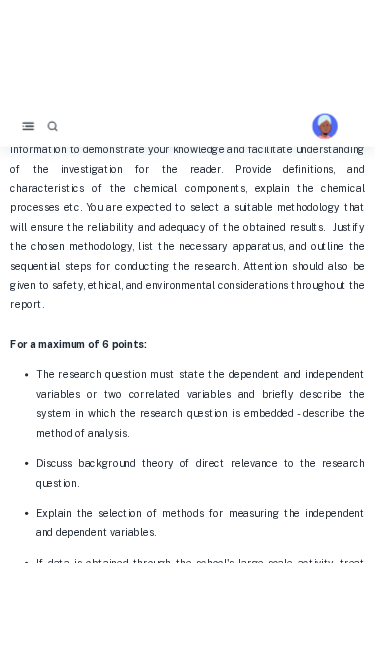 scroll, scrollTop: 1662, scrollLeft: 0, axis: vertical 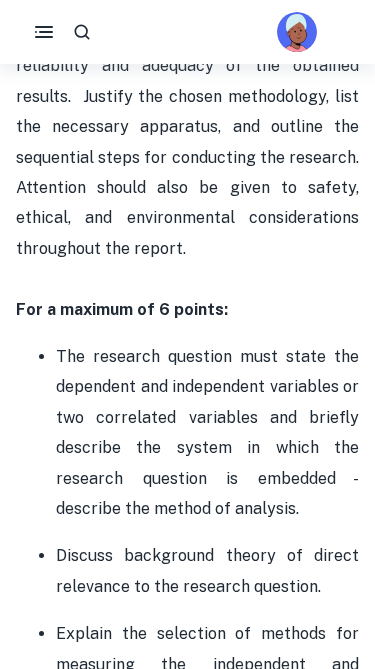 click on "Explain the selection of methods for measuring the independent and dependent variables." at bounding box center [207, 664] 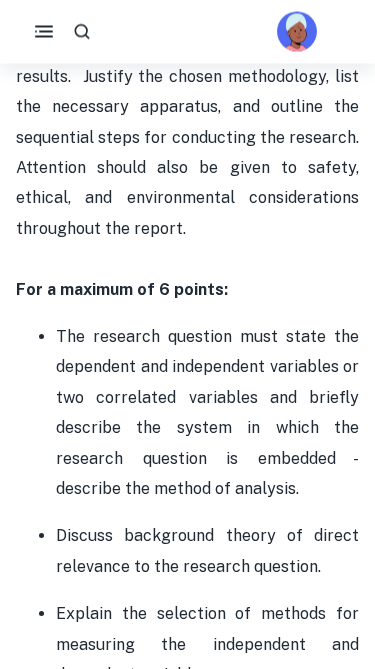 scroll, scrollTop: 1682, scrollLeft: 0, axis: vertical 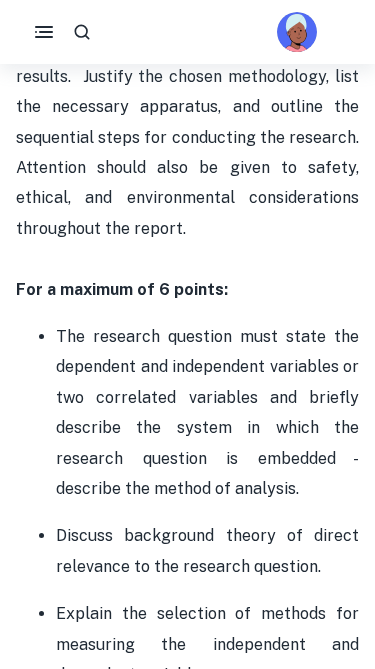 click on "Home Blog Chemistry IA Criteria and Checklist [2025 updated] Chemistry IA Criteria and Checklist [2025 updated] By  Julia • February 16, 2024 Get feedback on your  Chemistry IA Marked only by official IB examiners Learn more Chemistry IA Criteria and Checklist   Is your Chemistry IA deadline coming up? Are you sure that your work meets all the assessment criteria? Use our checklist to avoid unnecessarily losing points for your internal assessment. We are here to support your writing process! This post covers the new Science IA syllabus starting from the May 2025 exam session. You can obtain up to  24 points  for your Chemistry IA, contributing to  20% of the final score.  This consists of the following criteria:      Criterion A: Research Design - 6 points    For a maximum of 6 points:  The research question must state the dependent and independent variables or two correlated variables and briefly describe the system in which the research question is embedded - describe the method of analysis. here" at bounding box center (187, 2776) 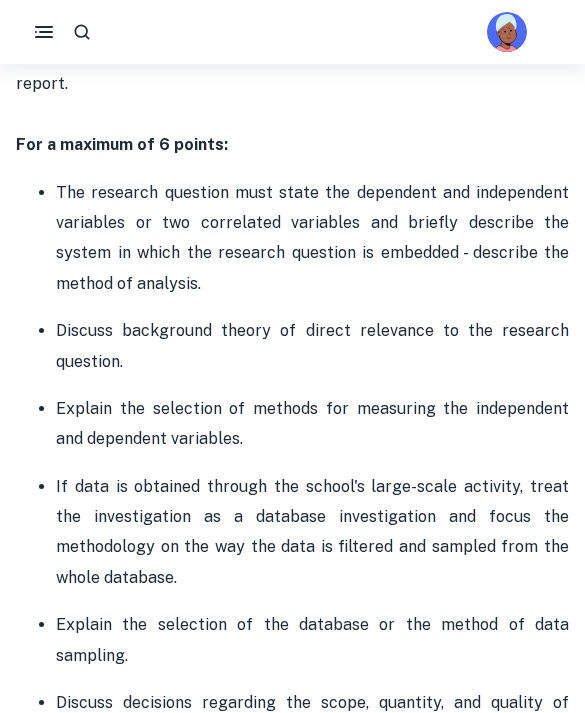 scroll, scrollTop: 1487, scrollLeft: 0, axis: vertical 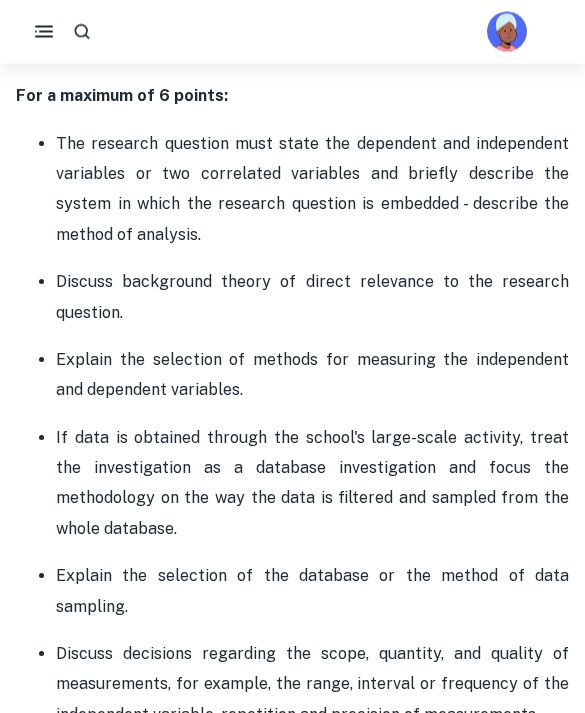 copy on "If data is obtained through the school's large-scale activity, treat the investigation as a database investigation and focus the methodology on the way the data is filtered and sampled from the whole database." 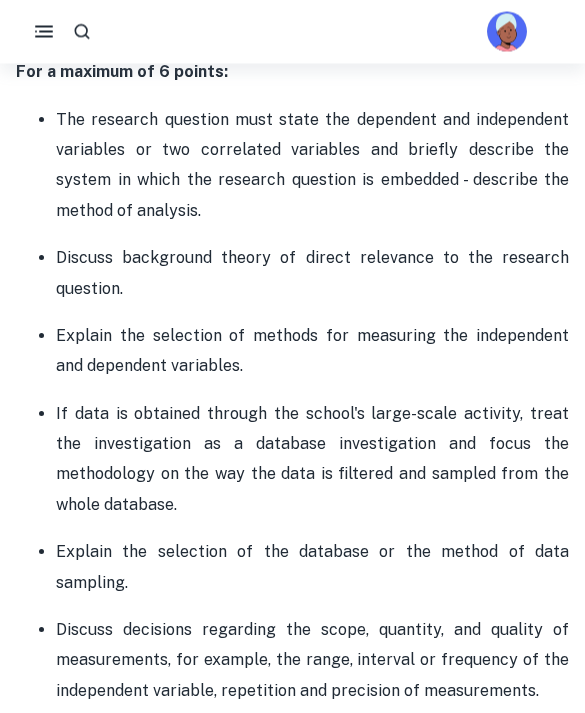 scroll, scrollTop: 1512, scrollLeft: 0, axis: vertical 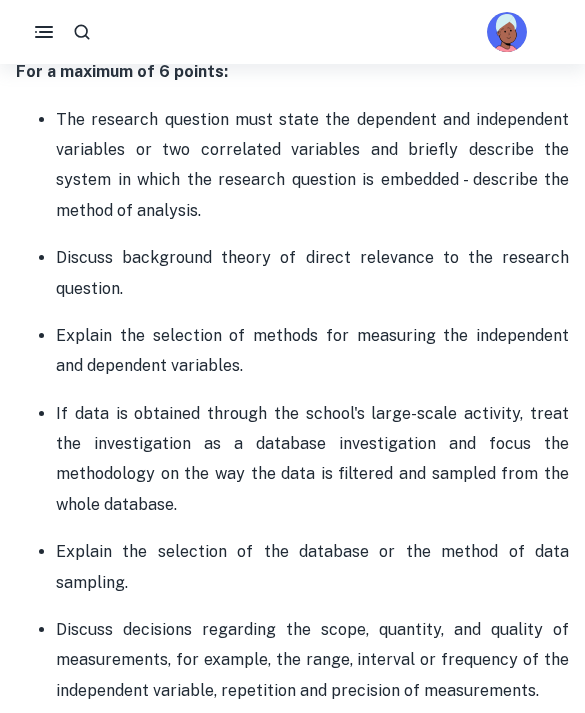 click on "Discuss decisions regarding the scope, quantity, and quality of measurements, for example, the range, interval or frequency of the independent variable, repetition and precision of measurements." at bounding box center (312, 660) 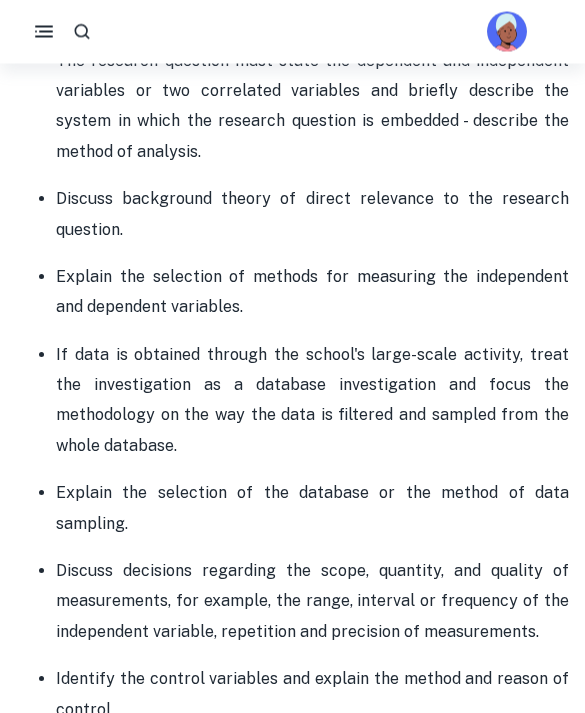 scroll, scrollTop: 1687, scrollLeft: 0, axis: vertical 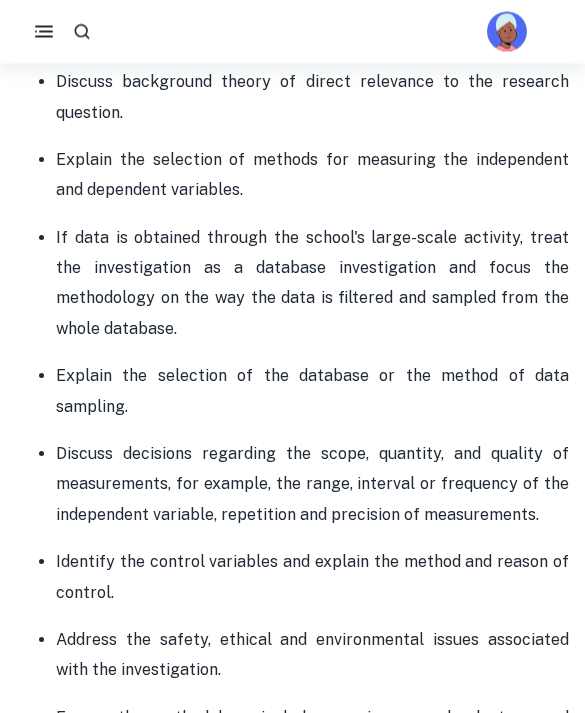 click on "Home Blog Chemistry IA Criteria and Checklist [2025 updated] Chemistry IA Criteria and Checklist [2025 updated] By  Julia • February 16, 2024 Get feedback on your  Chemistry IA Marked only by official IB examiners Learn more Chemistry IA Criteria and Checklist   Is your Chemistry IA deadline coming up? Are you sure that your work meets all the assessment criteria? Use our checklist to avoid unnecessarily losing points for your internal assessment. We are here to support your writing process! This post covers the new Science IA syllabus starting from the May 2025 exam session. You can obtain up to  24 points  for your Chemistry IA, contributing to  20% of the final score.  This consists of the following criteria:      Criterion A: Research Design - 6 points    For a maximum of 6 points:  The research question must state the dependent and independent variables or two correlated variables and briefly describe the system in which the research question is embedded - describe the method of analysis. here" at bounding box center (292, 1757) 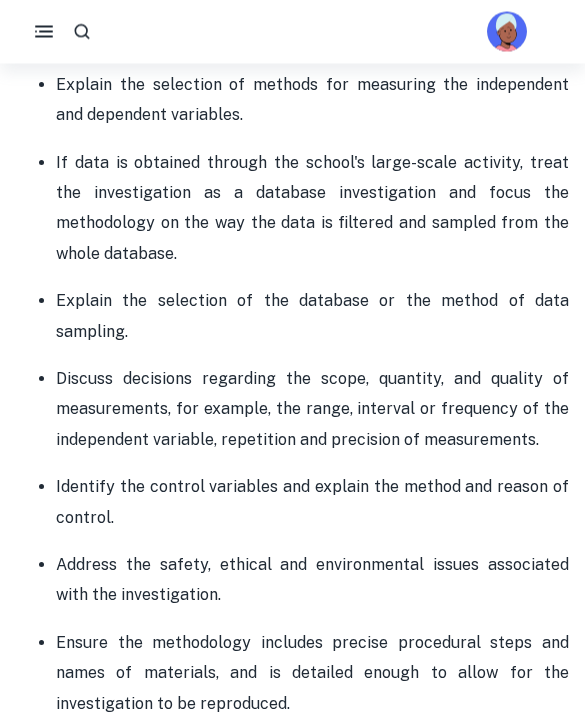 scroll, scrollTop: 1763, scrollLeft: 0, axis: vertical 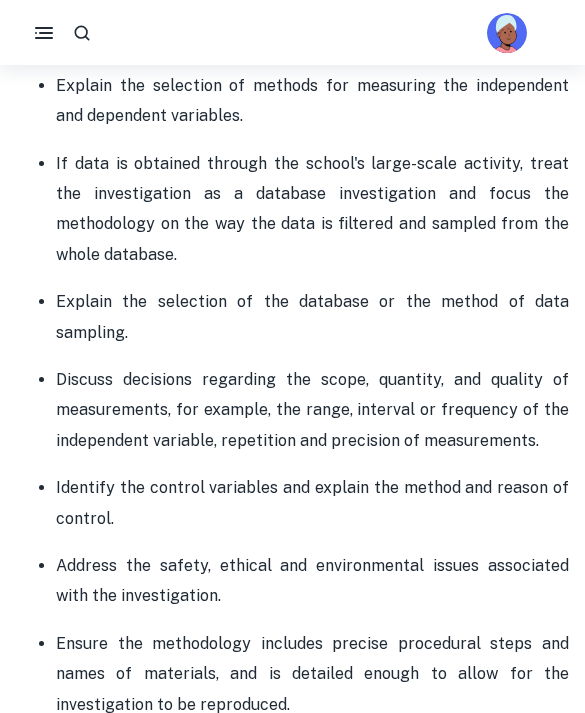 click on "Home Blog Chemistry IA Criteria and Checklist [2025 updated] Chemistry IA Criteria and Checklist [2025 updated] By  Julia • February 16, 2024 Get feedback on your  Chemistry IA Marked only by official IB examiners Learn more Chemistry IA Criteria and Checklist   Is your Chemistry IA deadline coming up? Are you sure that your work meets all the assessment criteria? Use our checklist to avoid unnecessarily losing points for your internal assessment. We are here to support your writing process! This post covers the new Science IA syllabus starting from the May 2025 exam session. You can obtain up to  24 points  for your Chemistry IA, contributing to  20% of the final score.  This consists of the following criteria:      Criterion A: Research Design - 6 points    For a maximum of 6 points:  The research question must state the dependent and independent variables or two correlated variables and briefly describe the system in which the research question is embedded - describe the method of analysis. here" at bounding box center (292, 1681) 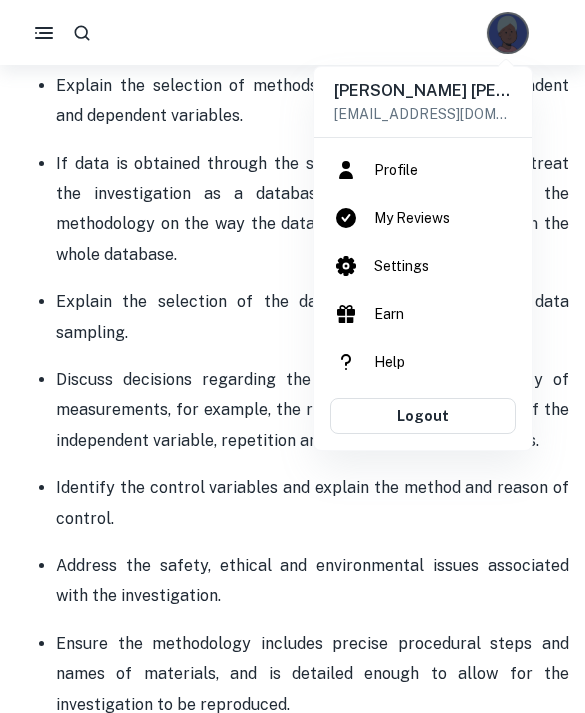 scroll, scrollTop: 1762, scrollLeft: 0, axis: vertical 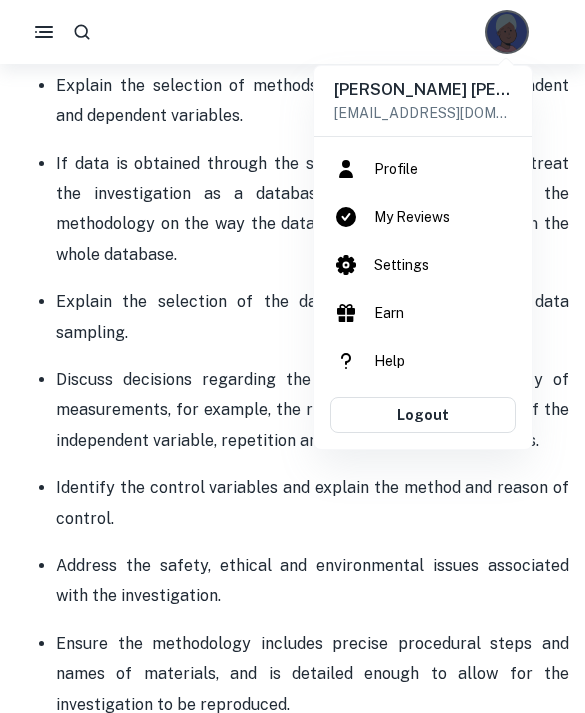 click at bounding box center [292, 356] 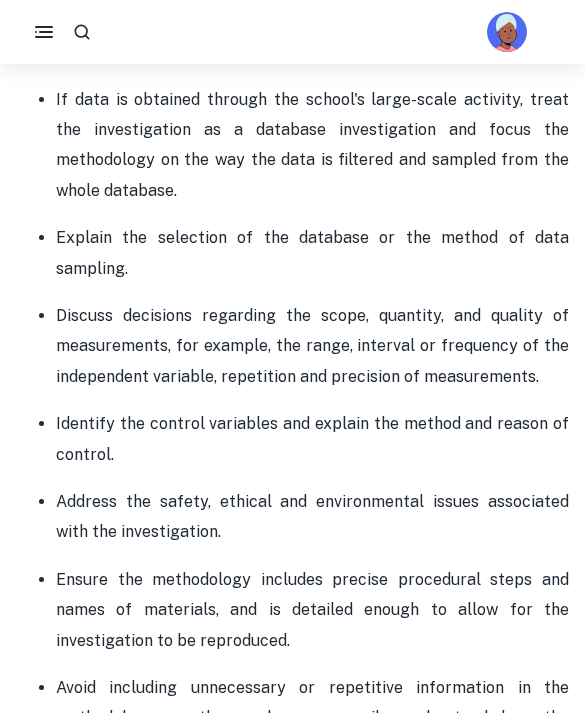 scroll, scrollTop: 1828, scrollLeft: 0, axis: vertical 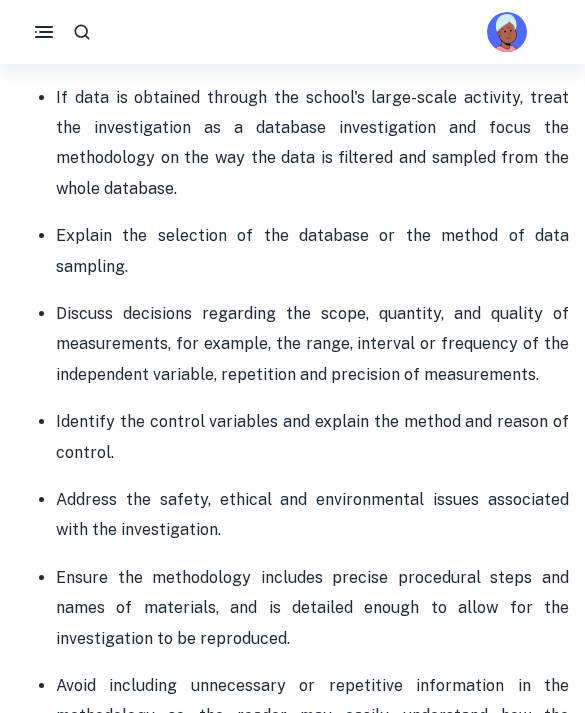click on "The research question must state the dependent and independent variables or two correlated variables and briefly describe the system in which the research question is embedded - describe the method of analysis. Discuss background theory of direct relevance to the research question.  Explain the selection of methods for measuring the independent and dependent variables.  If data is obtained through the school's large-scale activity, treat the investigation as a database investigation and focus the methodology on the way the data is filtered and sampled from the whole database.  Explain the selection of the database or the method of data sampling.  Discuss decisions regarding the scope, quantity, and quality of measurements, for example, the range, interval or frequency of the independent variable, repetition and precision of measurements.  Identify the control variables and explain the method and reason of control. Address the safety, ethical and environmental issues associated with the investigation." at bounding box center (292, 275) 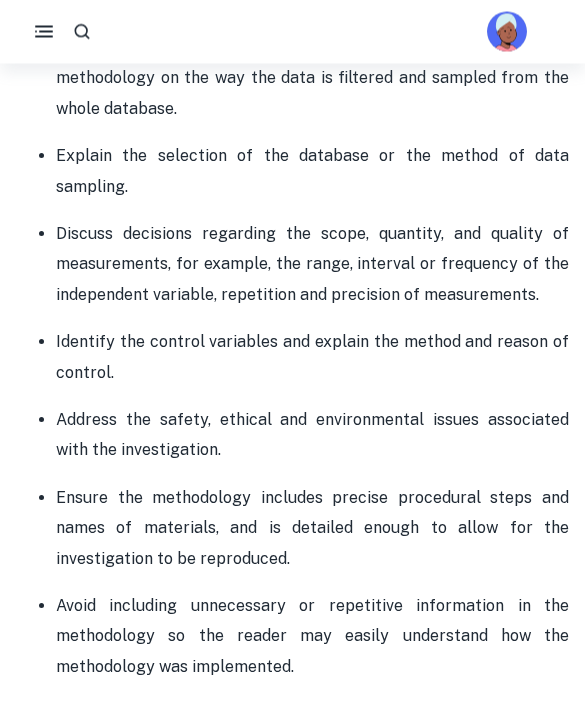 scroll, scrollTop: 2092, scrollLeft: 0, axis: vertical 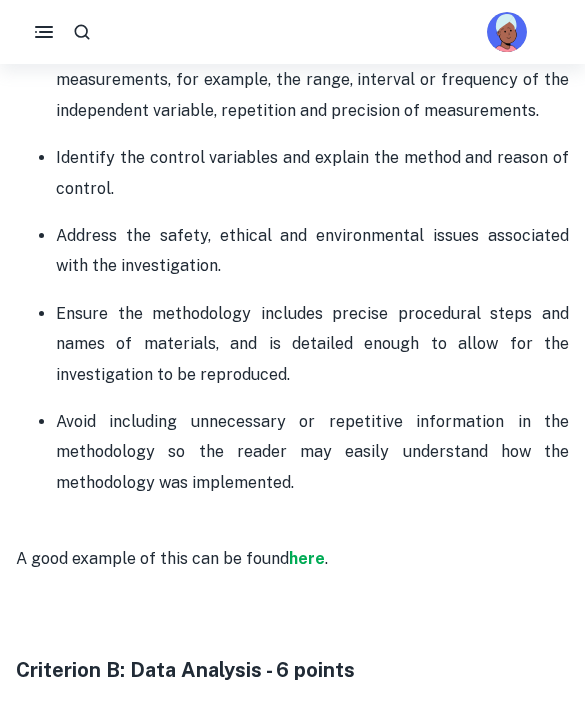 click on "here" at bounding box center [307, 558] 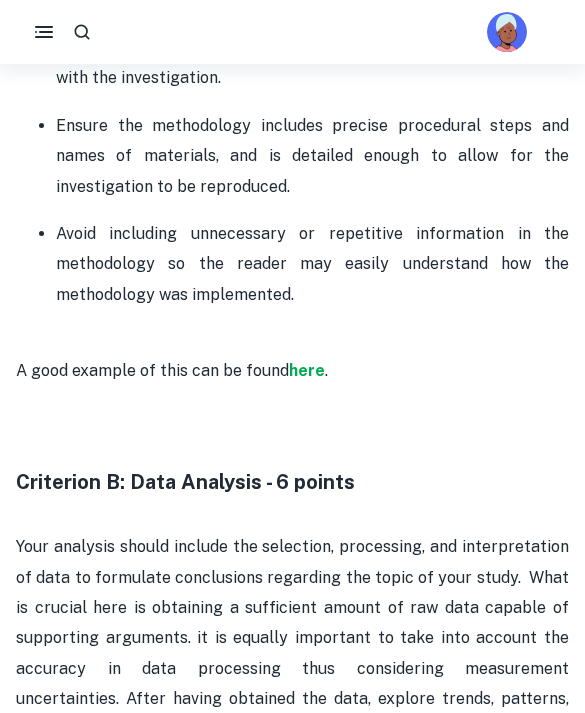 scroll, scrollTop: 2284, scrollLeft: 0, axis: vertical 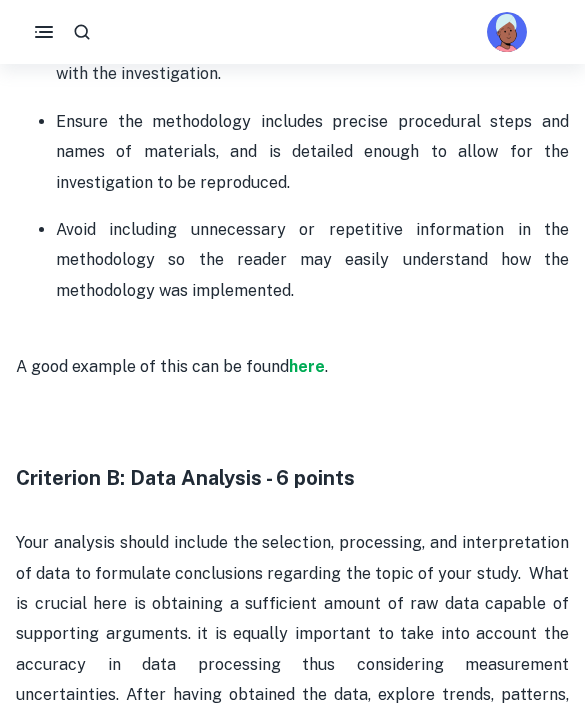 click on "Home Blog Chemistry IA Criteria and Checklist [2025 updated] Chemistry IA Criteria and Checklist [2025 updated] By  Julia • February 16, 2024 Get feedback on your  Chemistry IA Marked only by official IB examiners Learn more Chemistry IA Criteria and Checklist   Is your Chemistry IA deadline coming up? Are you sure that your work meets all the assessment criteria? Use our checklist to avoid unnecessarily losing points for your internal assessment. We are here to support your writing process! This post covers the new Science IA syllabus starting from the May 2025 exam session. You can obtain up to  24 points  for your Chemistry IA, contributing to  20% of the final score.  This consists of the following criteria:      Criterion A: Research Design - 6 points    For a maximum of 6 points:  The research question must state the dependent and independent variables or two correlated variables and briefly describe the system in which the research question is embedded - describe the method of analysis. here" at bounding box center [292, 1160] 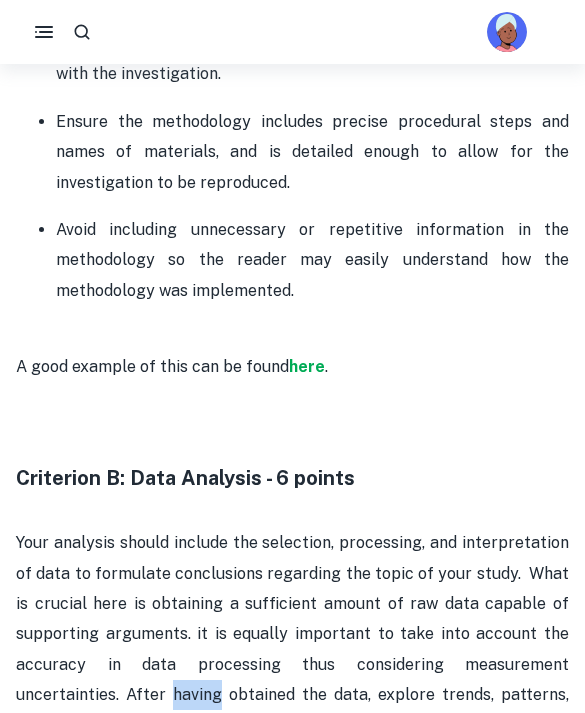 click at bounding box center (292, 428) 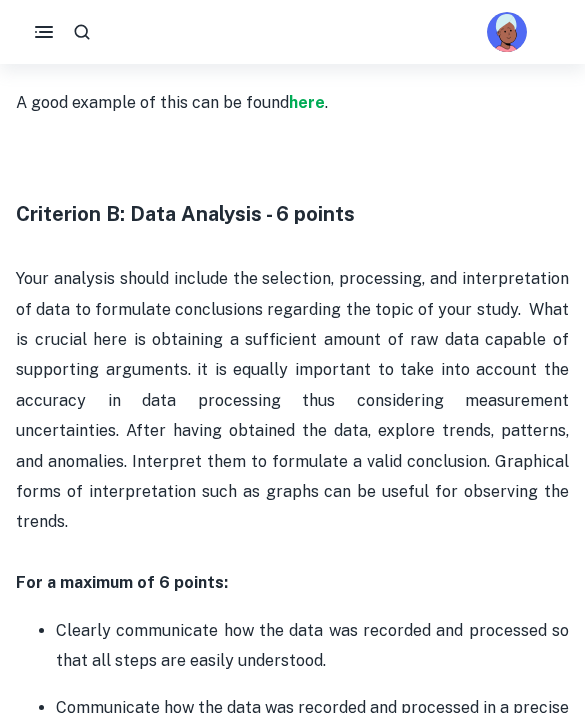 scroll, scrollTop: 2549, scrollLeft: 0, axis: vertical 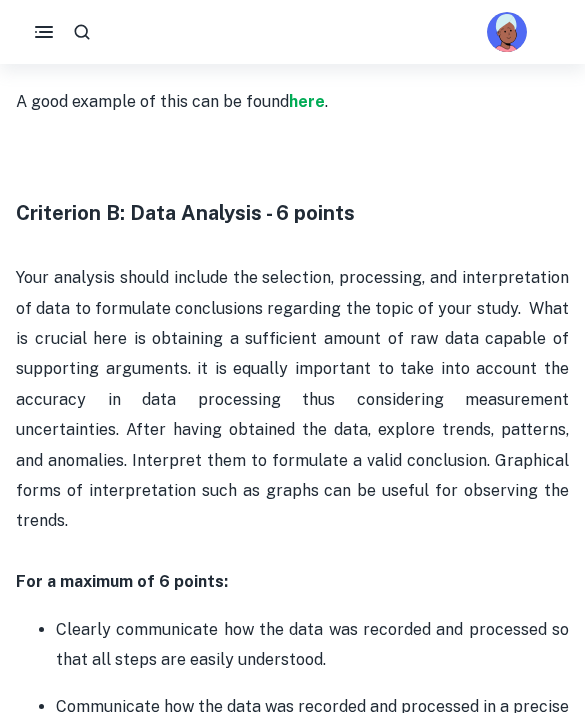 click on "Your analysis should include the selection, processing, and interpretation of data to formulate conclusions regarding the topic of your study.  What is crucial here is obtaining a sufficient amount of raw data capable of supporting arguments. it is equally important to take into account the accuracy in data processing thus considering measurement uncertainties. After having obtained the data, explore trends, patterns, and anomalies. Interpret them to formulate a valid conclusion. Graphical forms of interpretation such as graphs can be useful for observing the trends." at bounding box center [294, 399] 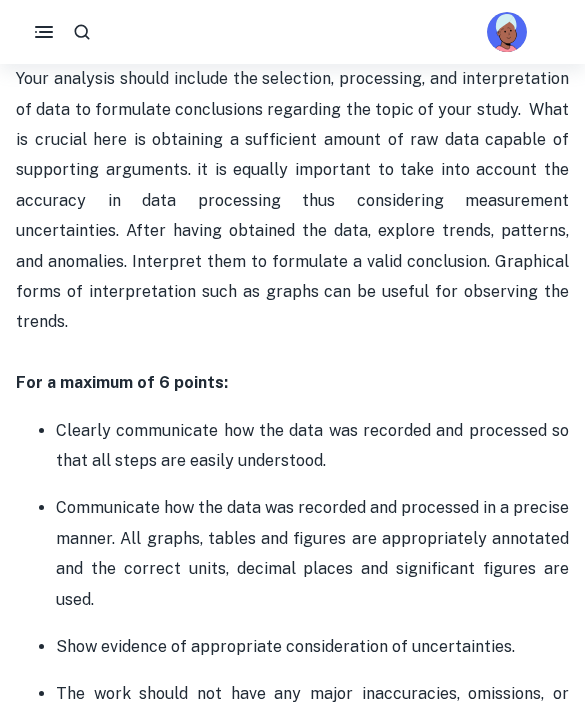 scroll, scrollTop: 2747, scrollLeft: 0, axis: vertical 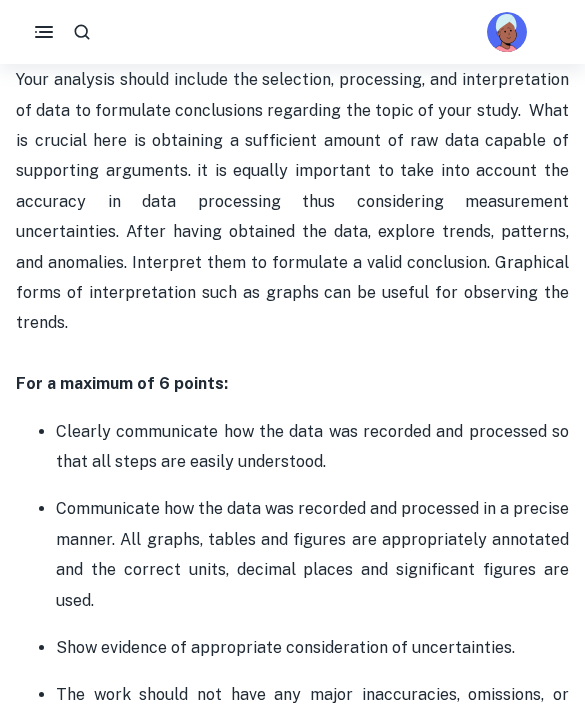 click on "Communicate how the data was recorded and processed in a precise manner. All graphs, tables and figures are appropriately annotated and the correct units, decimal places and significant figures are used." at bounding box center (312, 555) 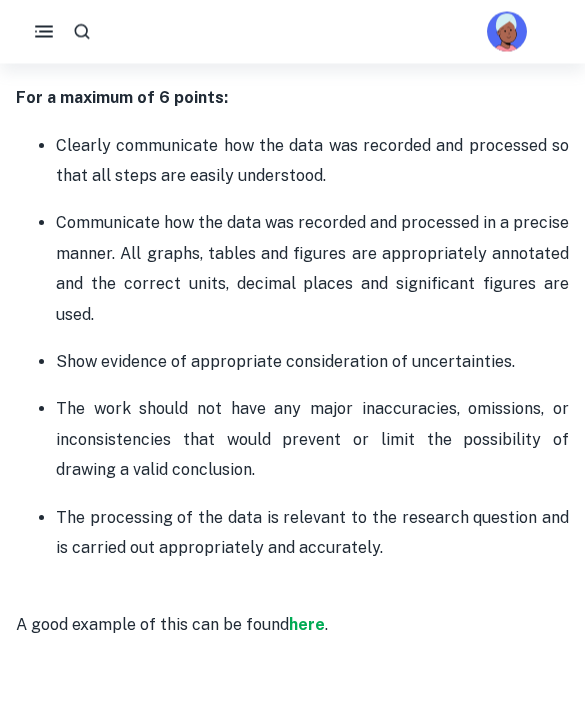 scroll, scrollTop: 3068, scrollLeft: 0, axis: vertical 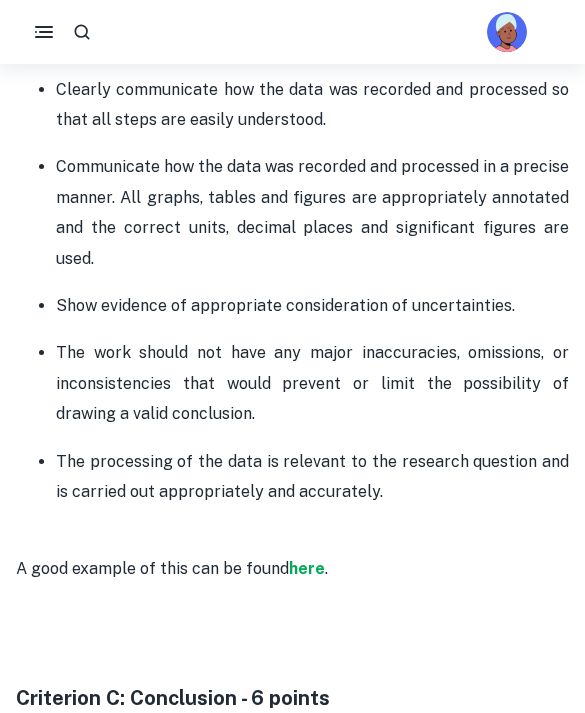 click on "Chemistry IA Criteria and Checklist   Is your Chemistry IA deadline coming up? Are you sure that your work meets all the assessment criteria? Use our checklist to avoid unnecessarily losing points for your internal assessment. We are here to support your writing process! This post covers the new Science IA syllabus starting from the May 2025 exam session. You can obtain up to  24 points  for your Chemistry IA, contributing to  20% of the final score.  This consists of the following criteria:      Criterion A: Research Design - 6 points    For a maximum of 6 points:  The research question must state the dependent and independent variables or two correlated variables and briefly describe the system in which the research question is embedded - describe the method of analysis. Discuss background theory of direct relevance to the research question.  Explain the selection of methods for measuring the independent and dependent variables.  A good example of this can be found  here .          here .  ." at bounding box center (292, 597) 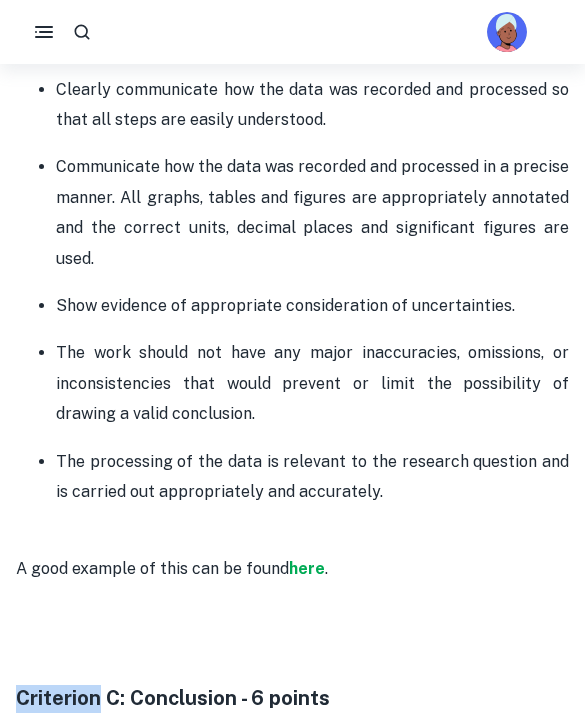 click on "Criterion C: Conclusion - 6 points" at bounding box center [173, 698] 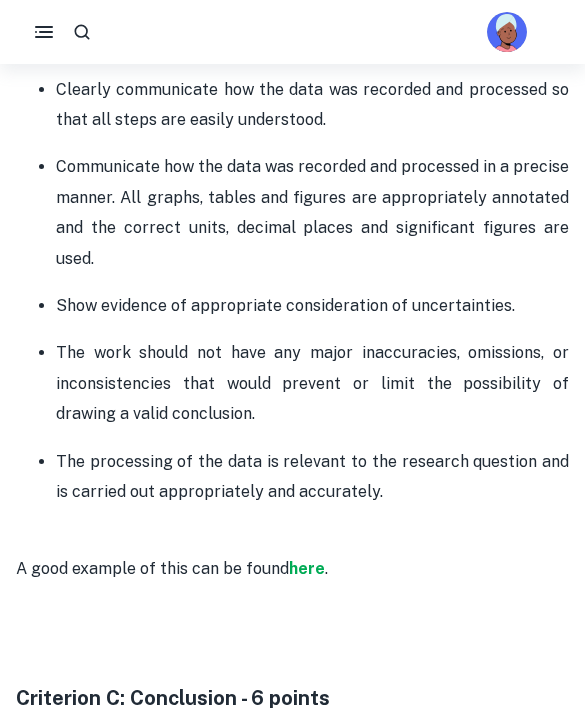 click on "The processing of the data is relevant to the research question and is carried out appropriately and accurately." at bounding box center (312, 477) 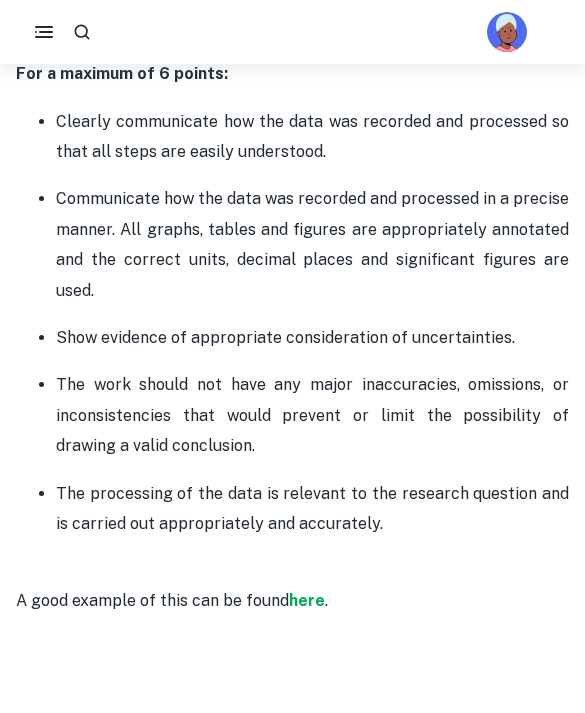 scroll, scrollTop: 3052, scrollLeft: 0, axis: vertical 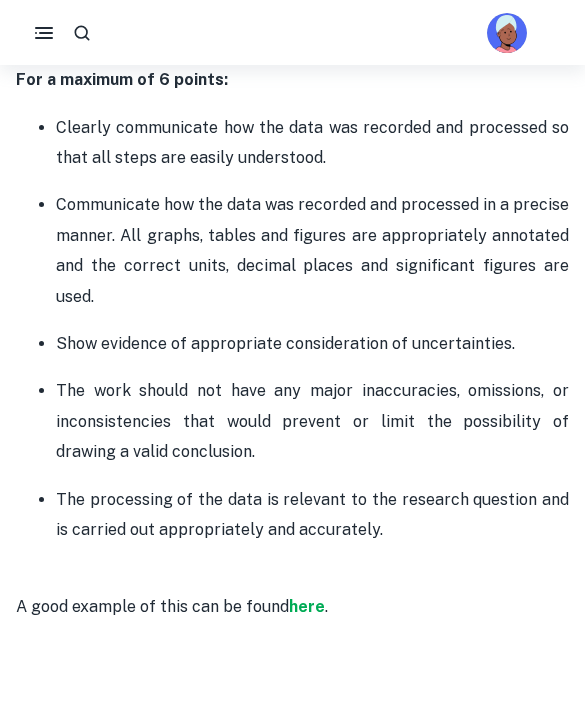 click at bounding box center (292, 687) 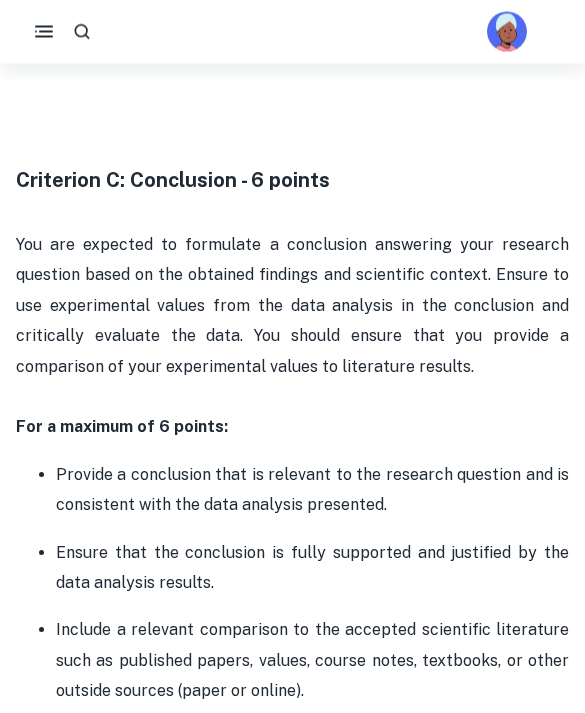 scroll, scrollTop: 3610, scrollLeft: 0, axis: vertical 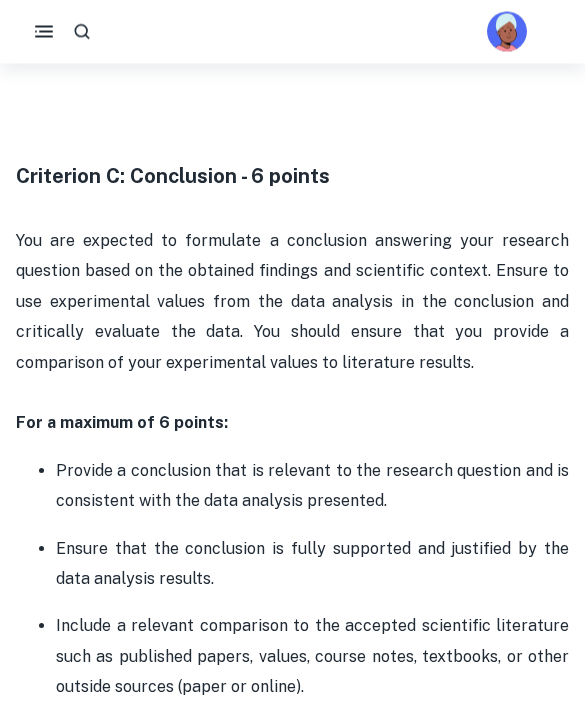 click on "Provide a conclusion that is relevant to the research question and is consistent with the data analysis presented.  Ensure that the conclusion is fully supported and justified by the data analysis results.  Include a relevant comparison to the accepted scientific literature such as published papers, values, course notes, textbooks, or other outside sources (paper or online).  Provide a sufficiently detailed citation of the published materials to allow these sources to be traceable.  Include the interpretation of processed data including associated uncertainties." at bounding box center (292, 657) 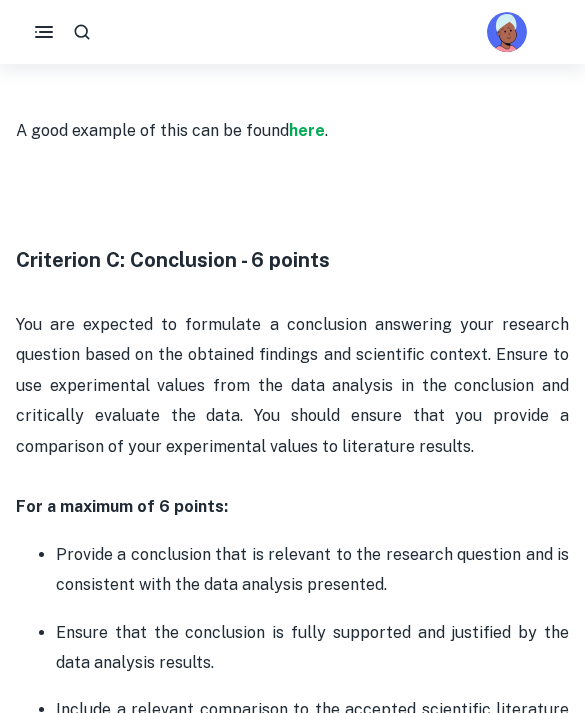 scroll, scrollTop: 3777, scrollLeft: 0, axis: vertical 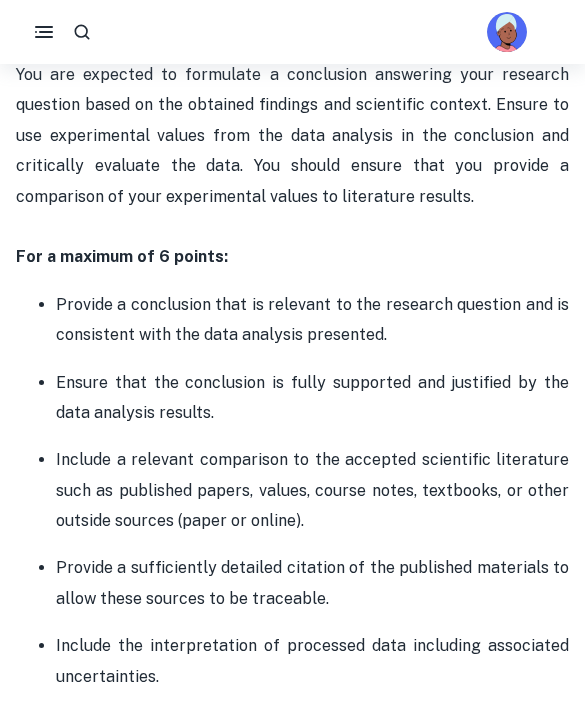 click on "Provide a conclusion that is relevant to the research question and is consistent with the data analysis presented.  Ensure that the conclusion is fully supported and justified by the data analysis results.  Include a relevant comparison to the accepted scientific literature such as published papers, values, course notes, textbooks, or other outside sources (paper or online).  Provide a sufficiently detailed citation of the published materials to allow these sources to be traceable.  Include the interpretation of processed data including associated uncertainties." at bounding box center [292, 490] 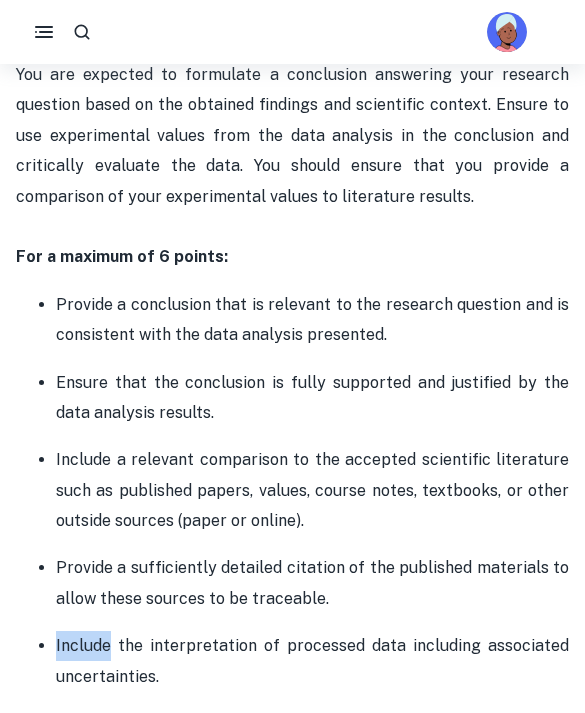 copy on "Include" 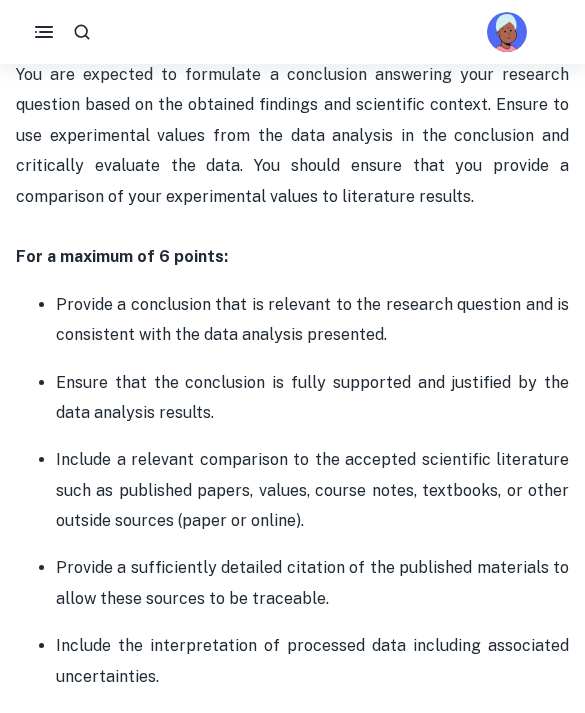 click on "Provide a conclusion that is relevant to the research question and is consistent with the data analysis presented.  Ensure that the conclusion is fully supported and justified by the data analysis results.  Include a relevant comparison to the accepted scientific literature such as published papers, values, course notes, textbooks, or other outside sources (paper or online).  Provide a sufficiently detailed citation of the published materials to allow these sources to be traceable.  Include the interpretation of processed data including associated uncertainties." at bounding box center (292, 490) 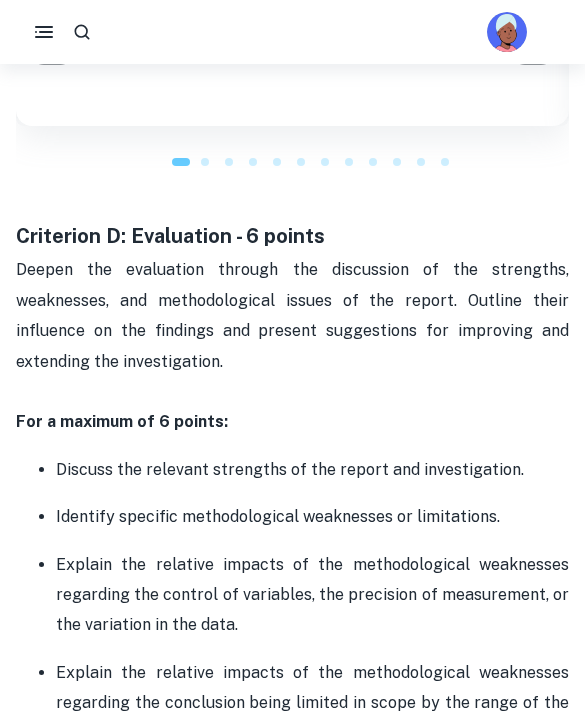 scroll, scrollTop: 4760, scrollLeft: 0, axis: vertical 